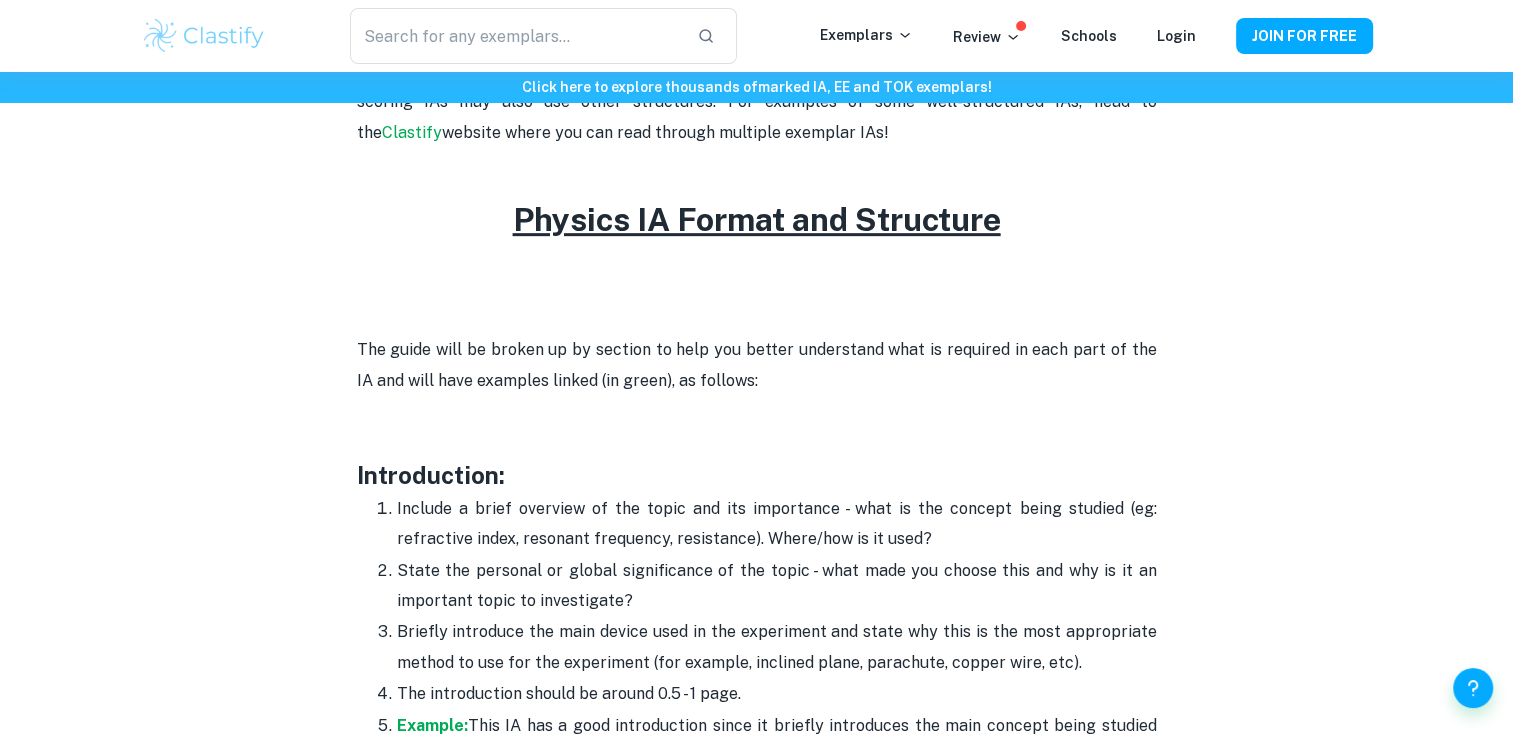 scroll, scrollTop: 600, scrollLeft: 0, axis: vertical 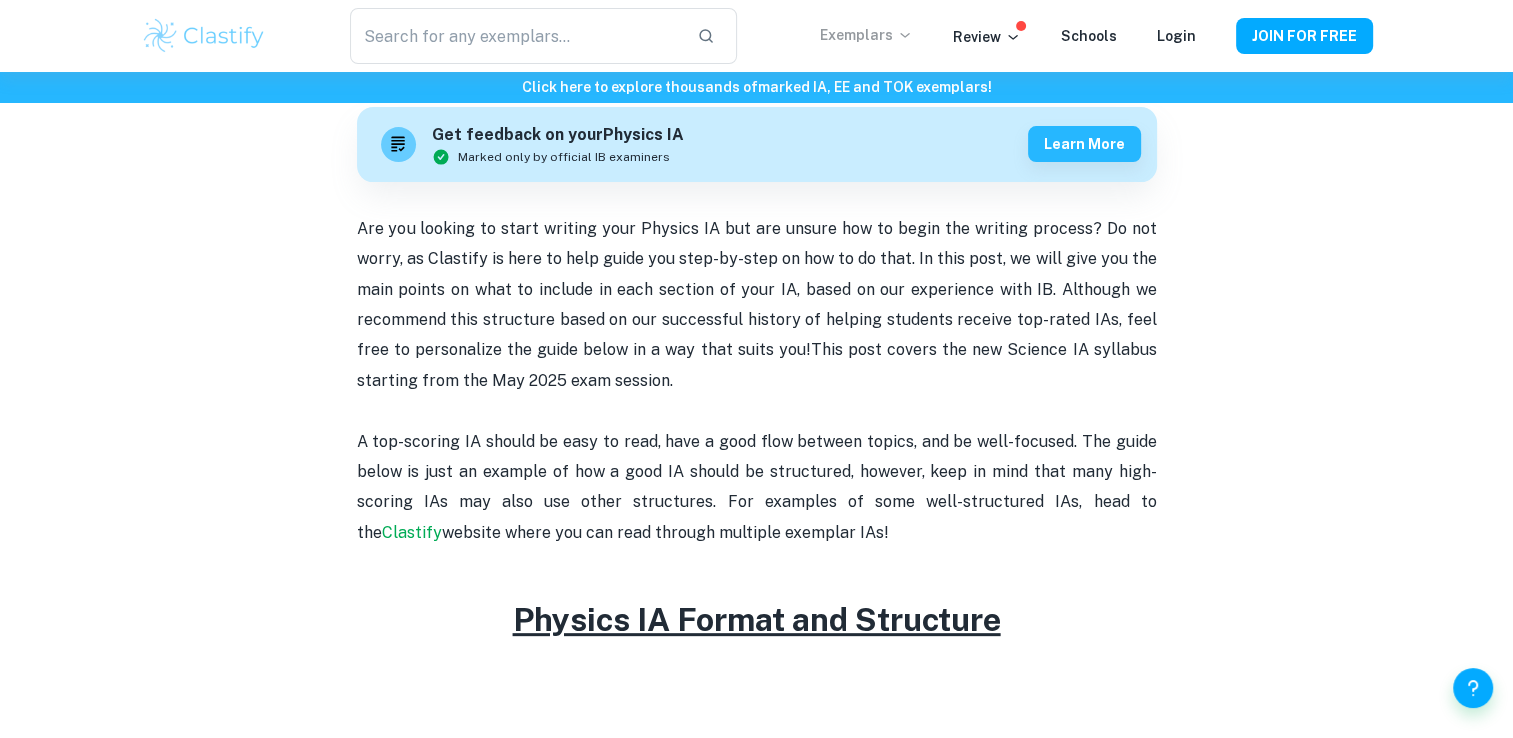 click 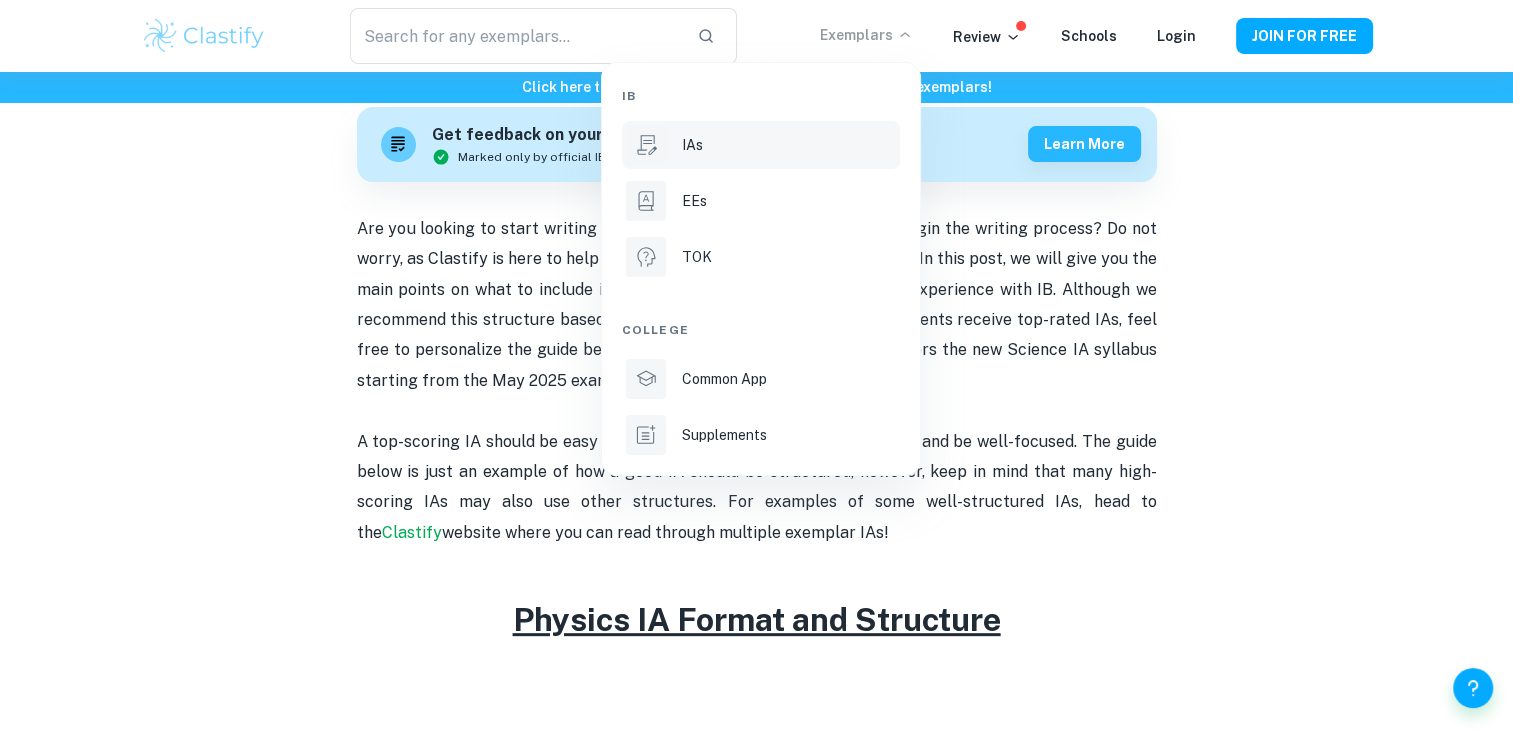 click on "IAs" at bounding box center (692, 145) 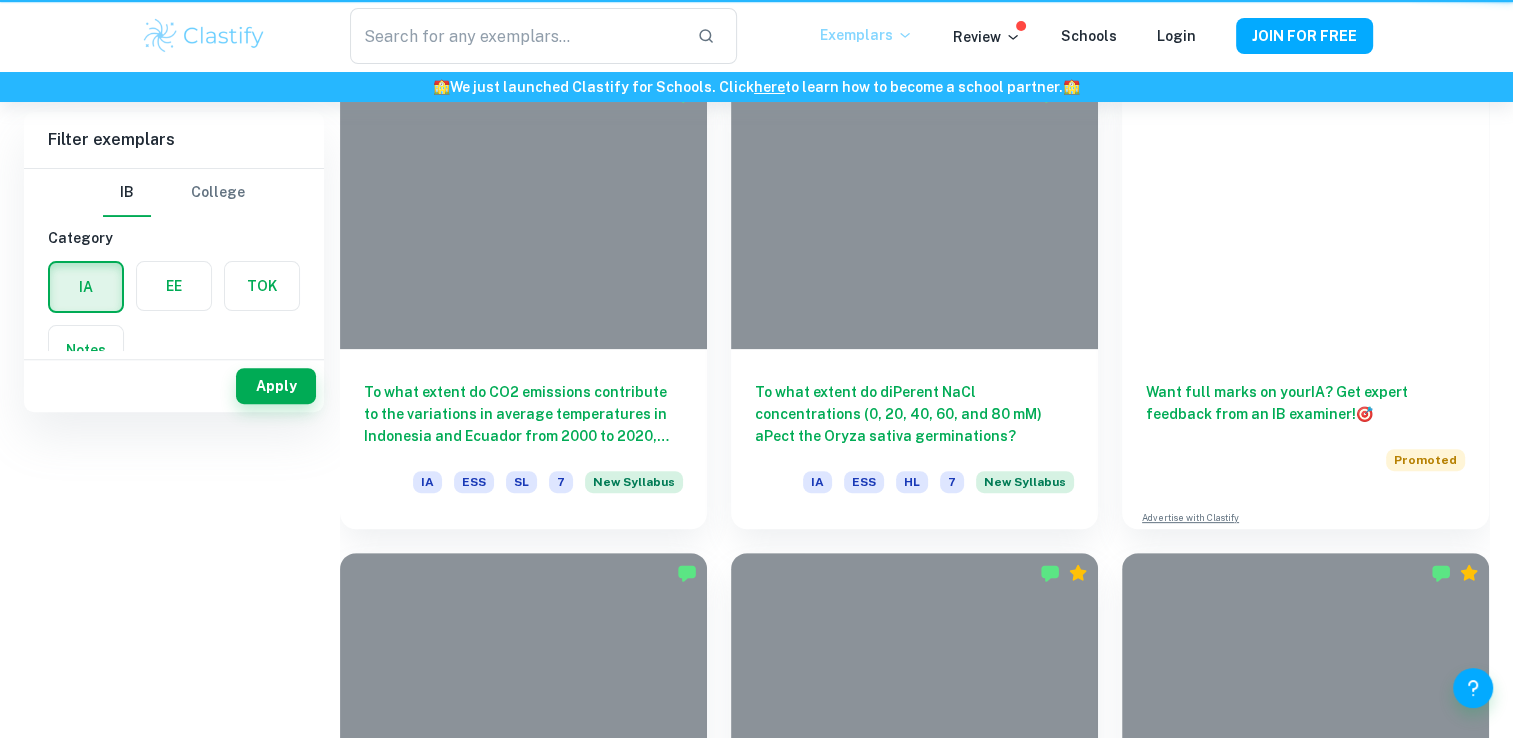 scroll, scrollTop: 0, scrollLeft: 0, axis: both 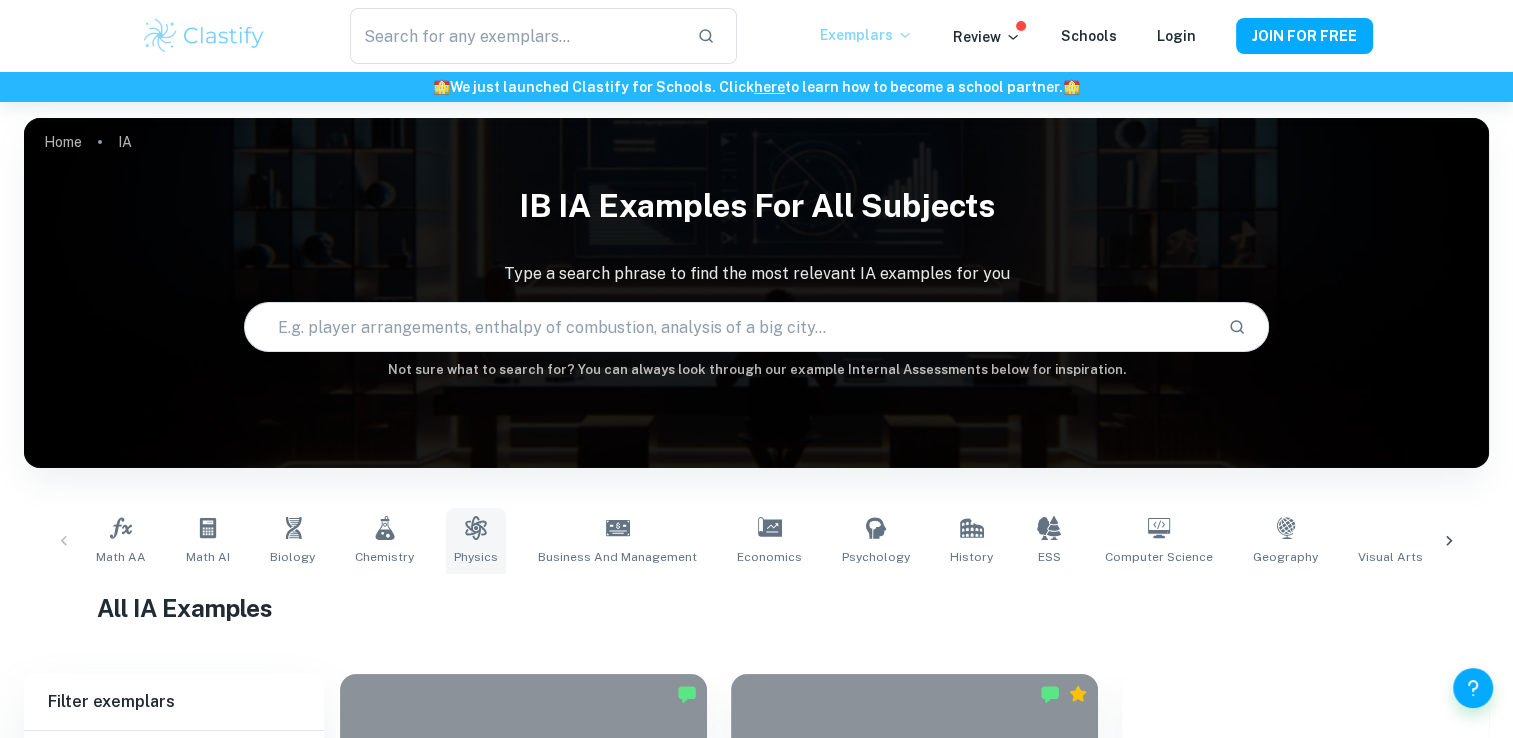 click 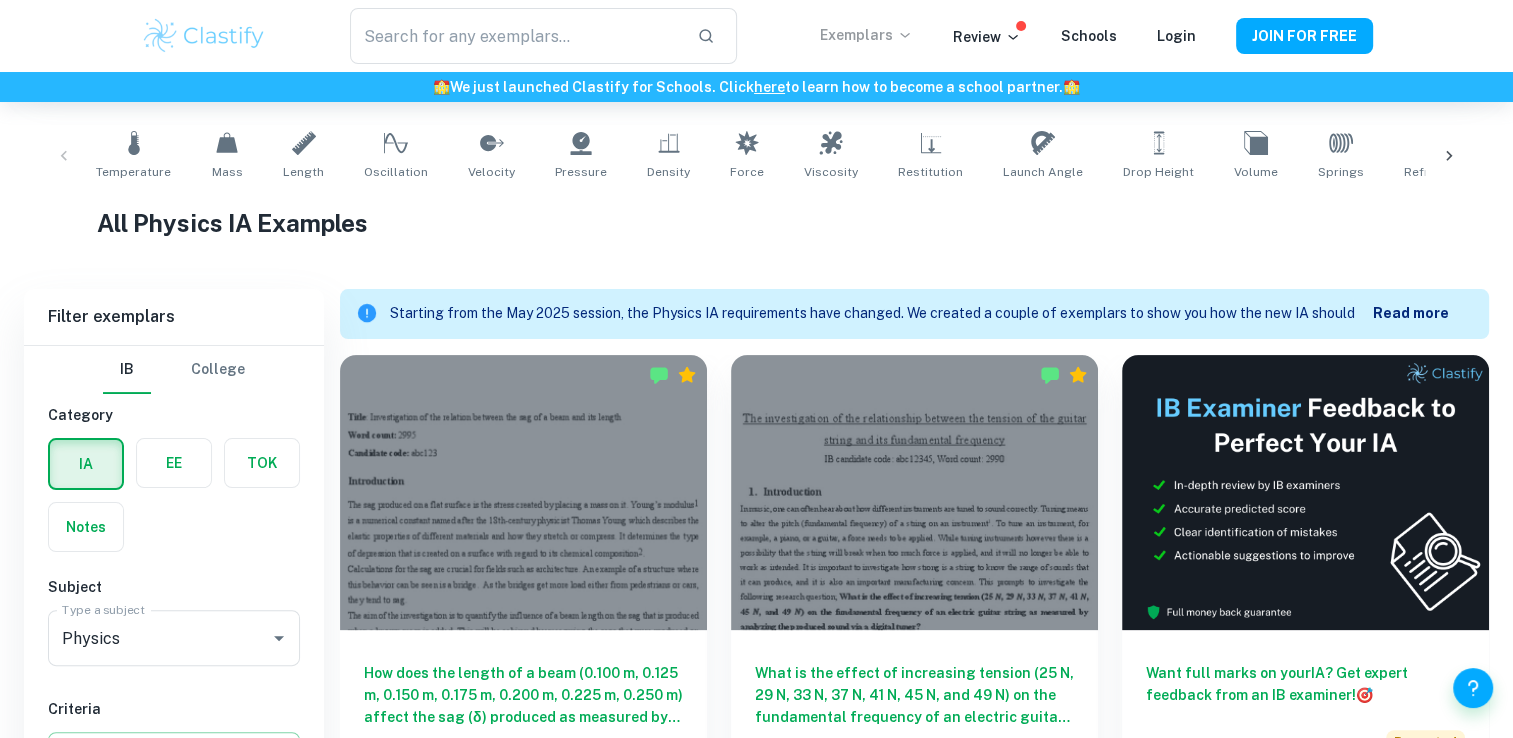 scroll, scrollTop: 500, scrollLeft: 0, axis: vertical 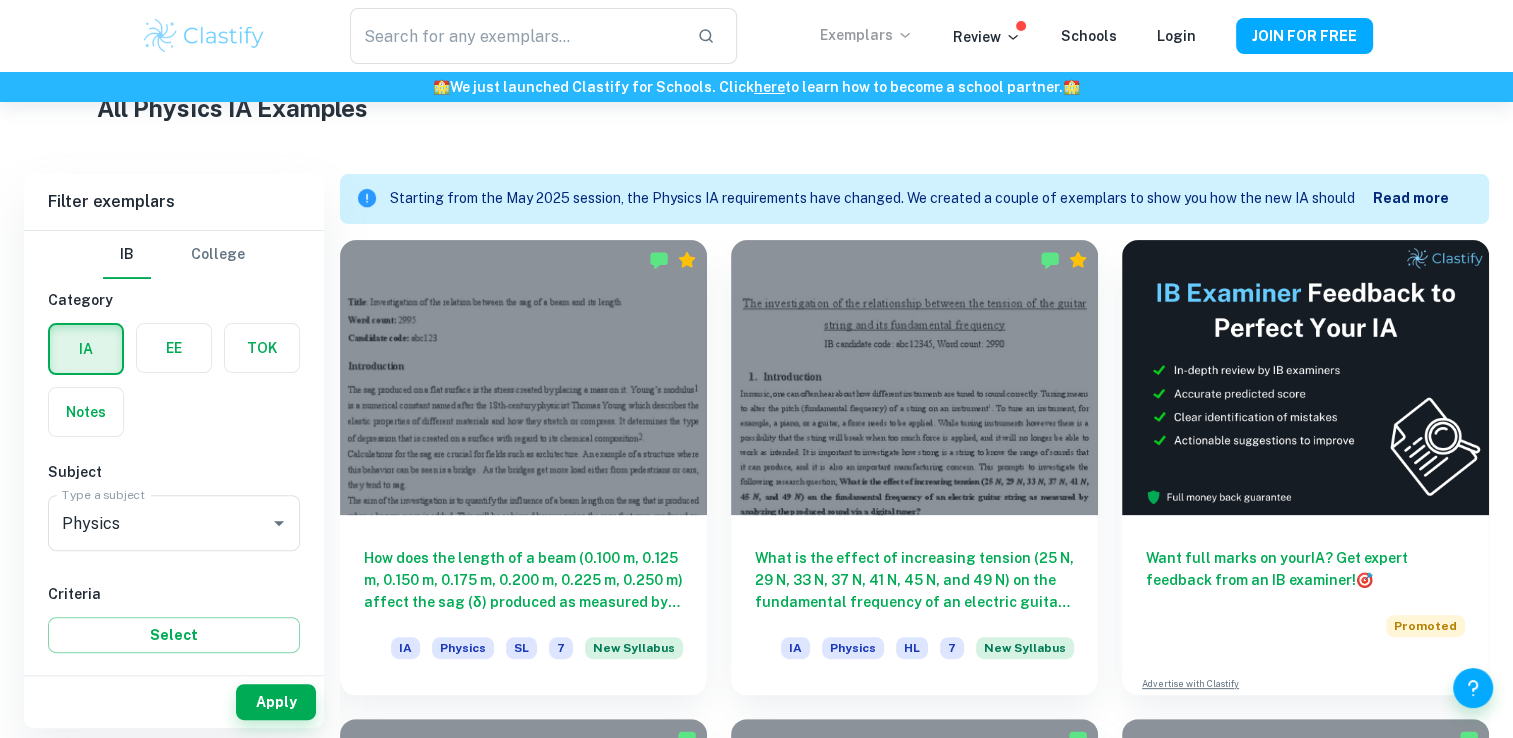 click on "Read more" at bounding box center (1411, 198) 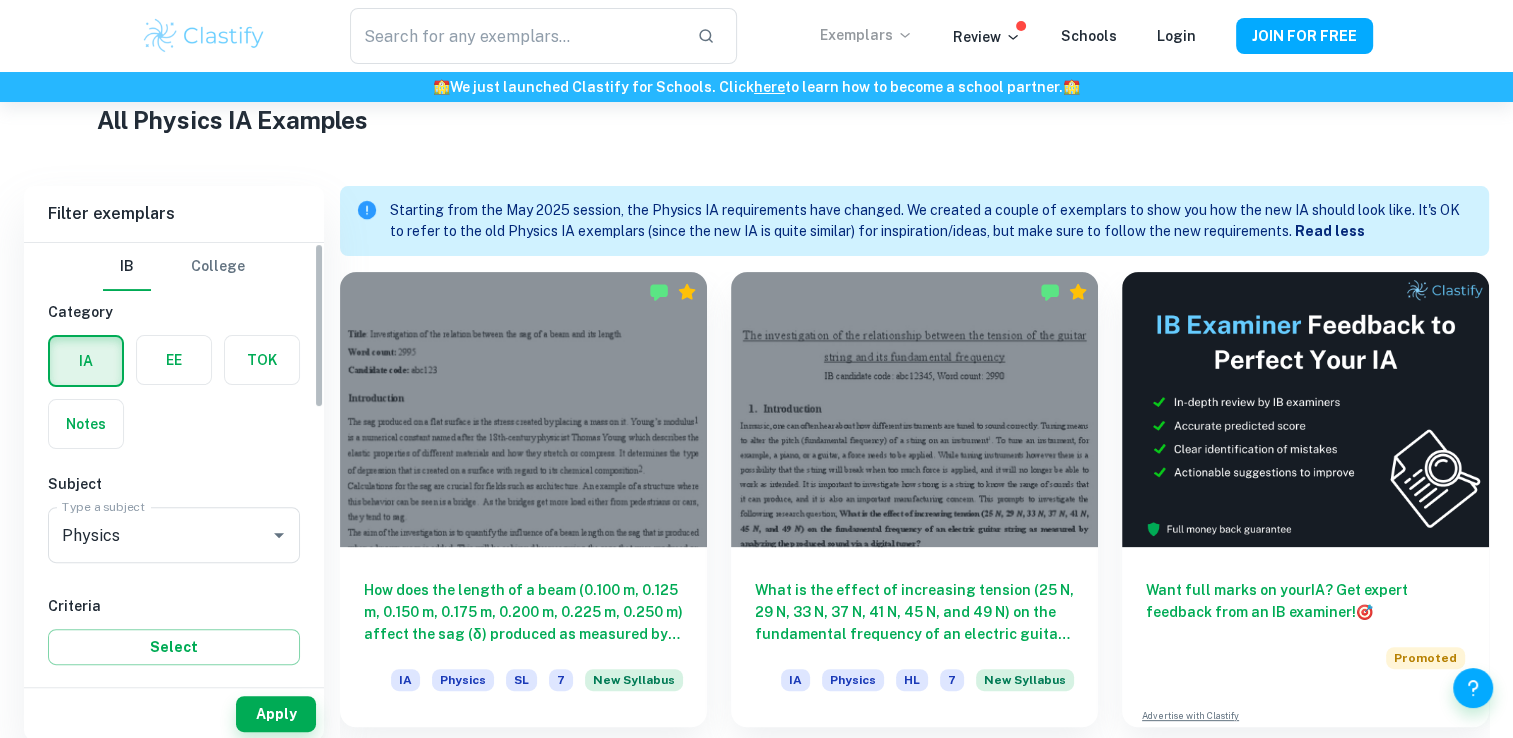 scroll, scrollTop: 500, scrollLeft: 0, axis: vertical 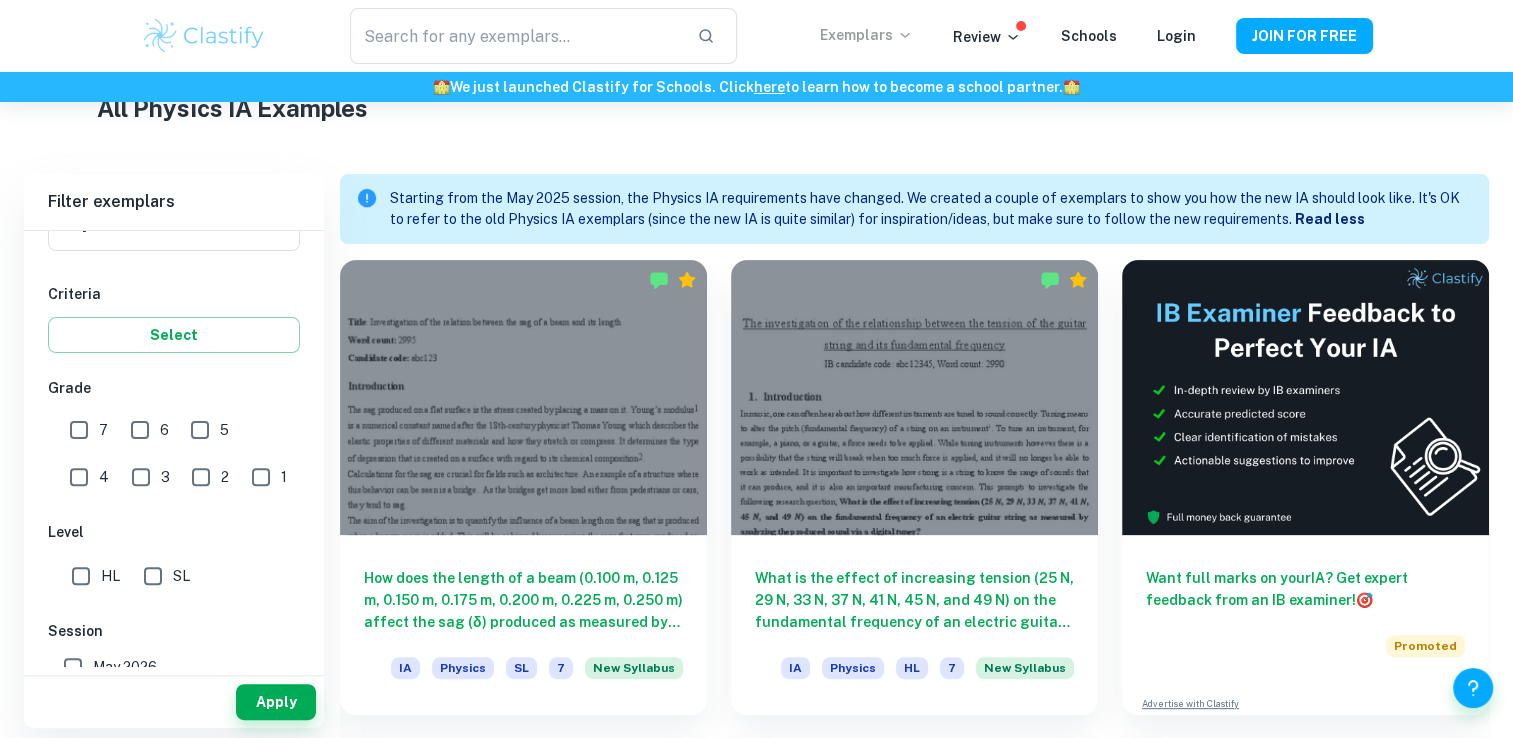 click on "7" at bounding box center [79, 430] 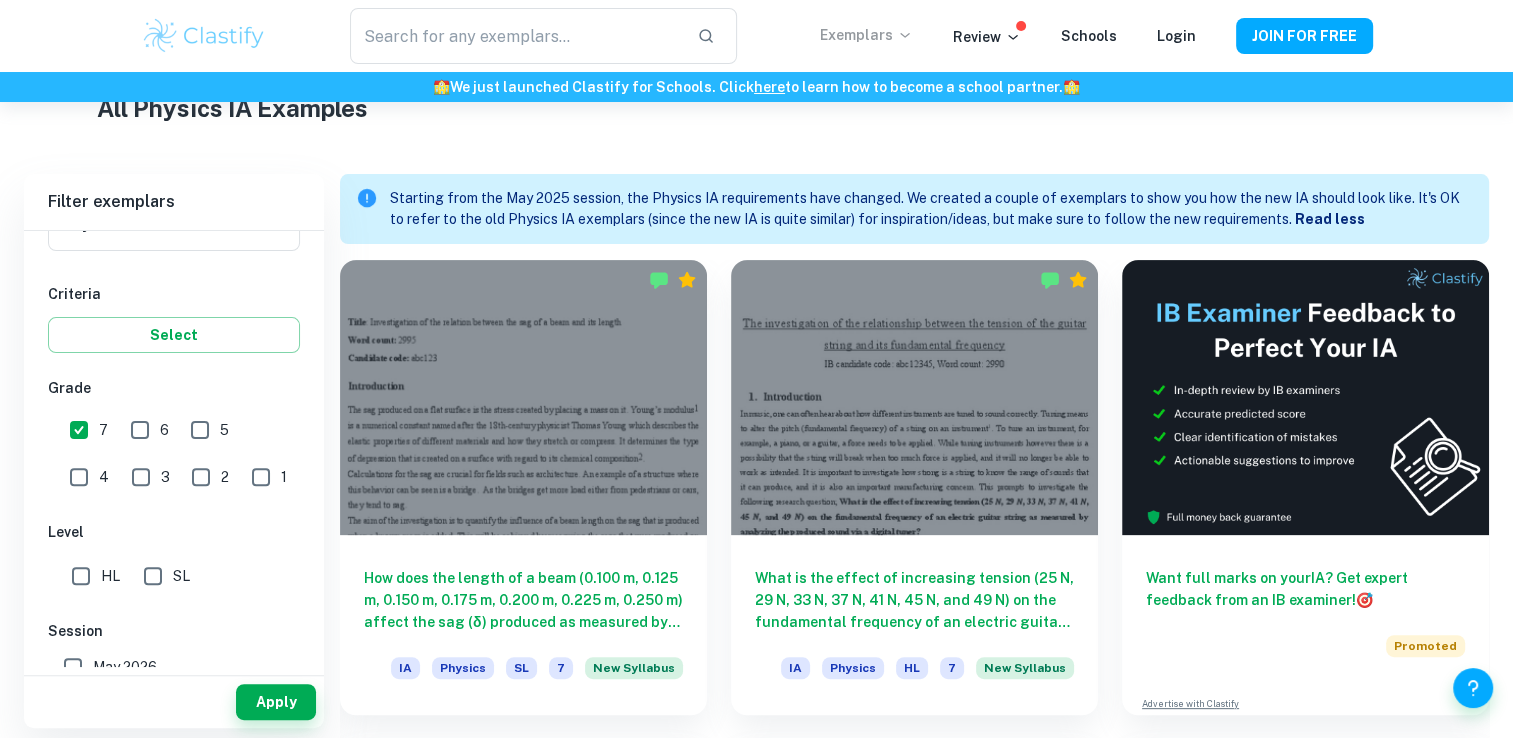 click on "HL" at bounding box center (81, 576) 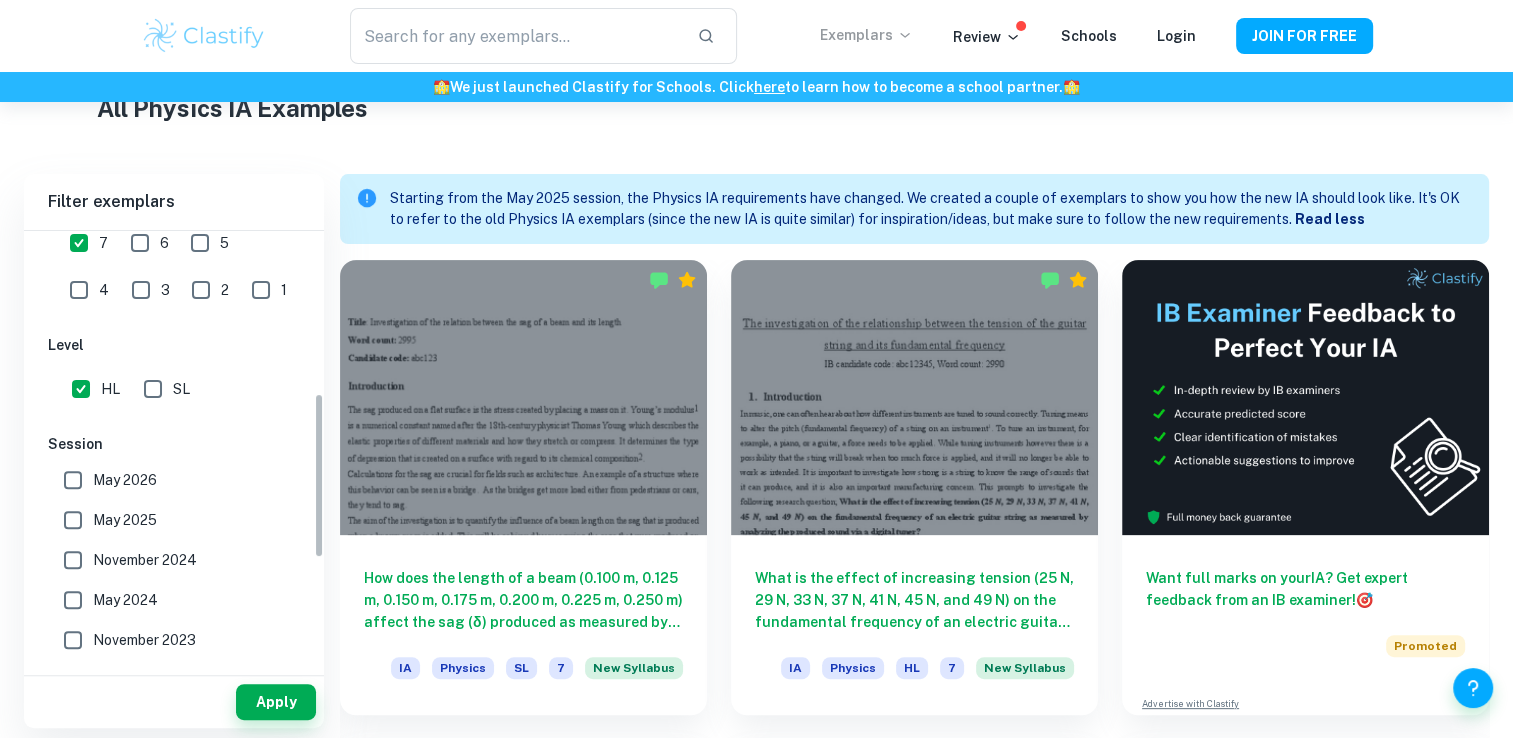 scroll, scrollTop: 500, scrollLeft: 0, axis: vertical 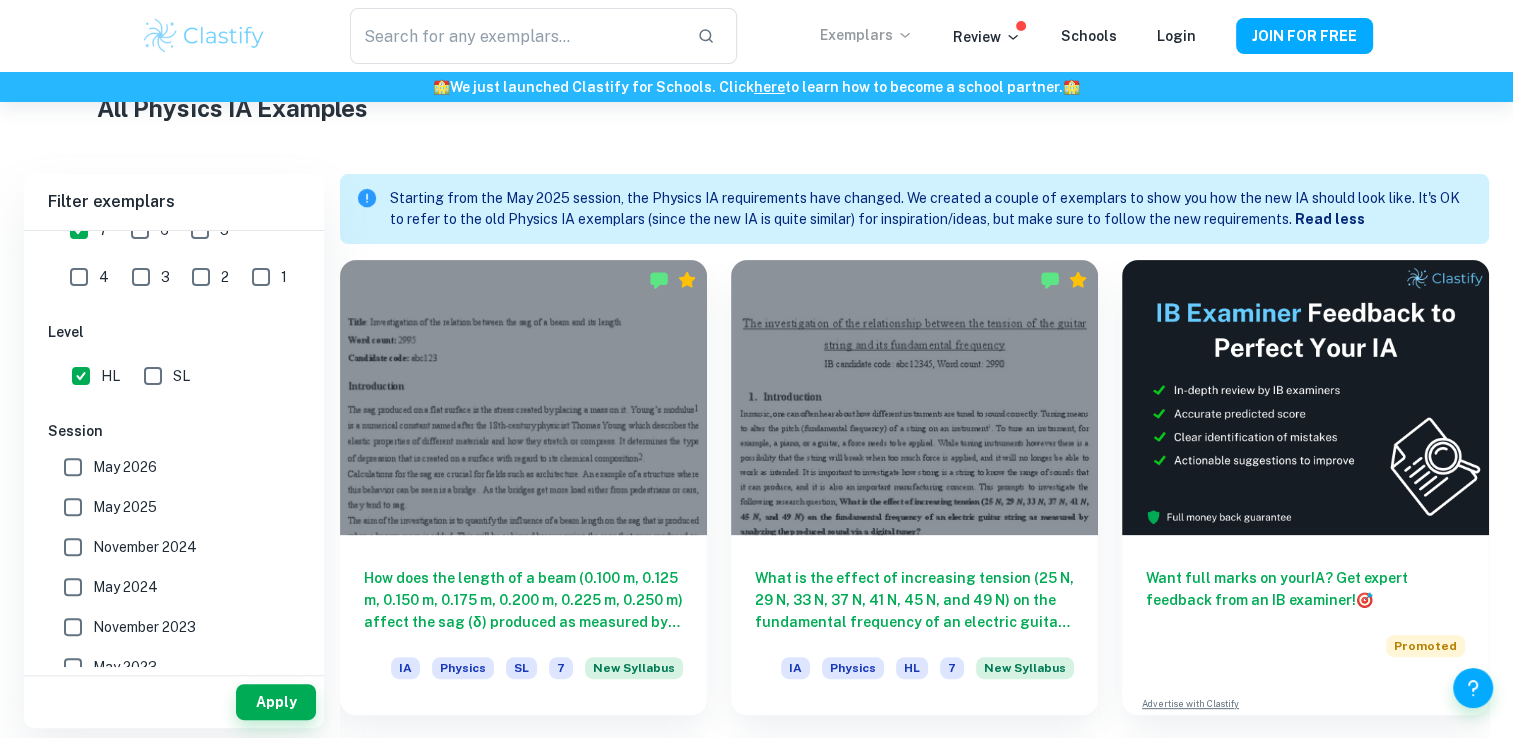 click on "May 2025" at bounding box center [73, 507] 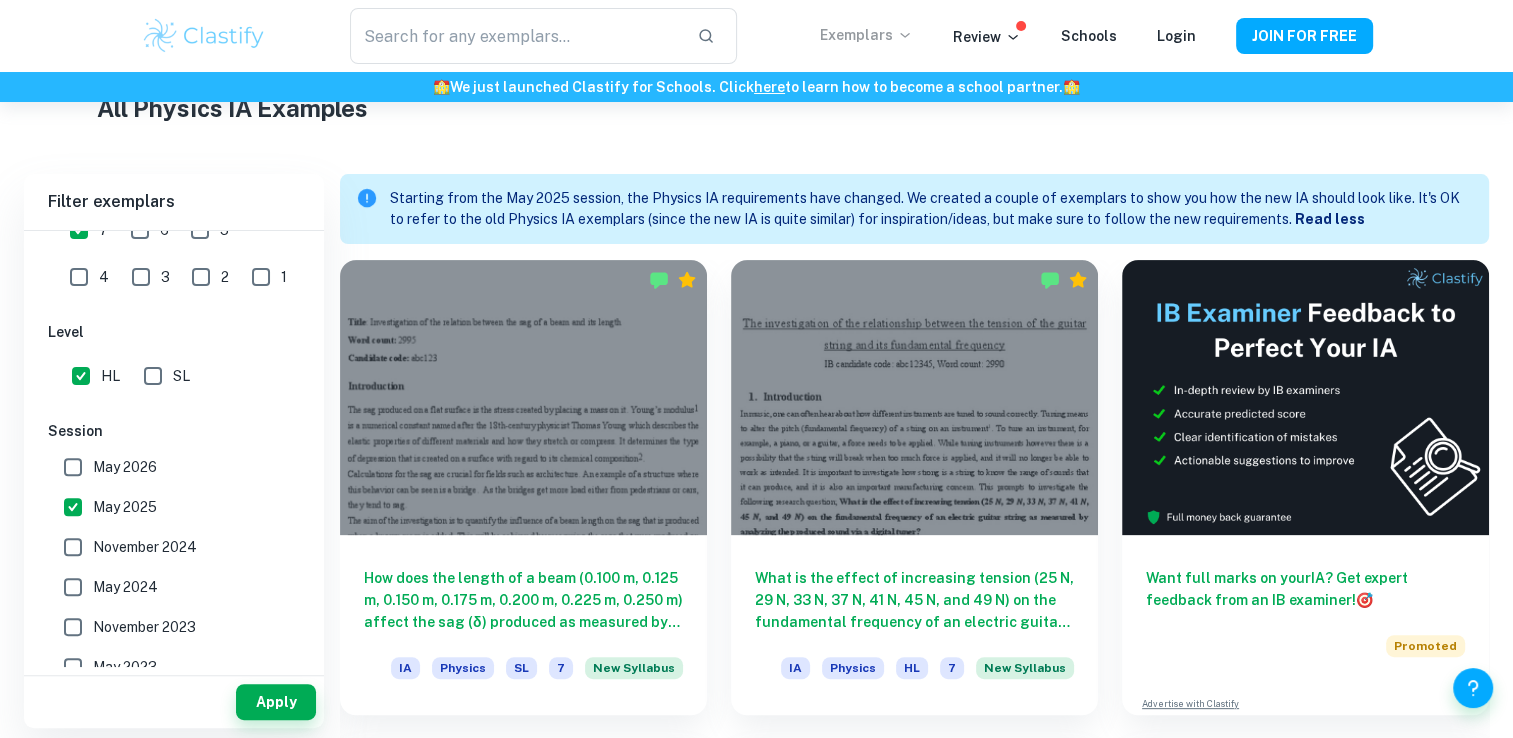 click on "May 2026" at bounding box center [73, 467] 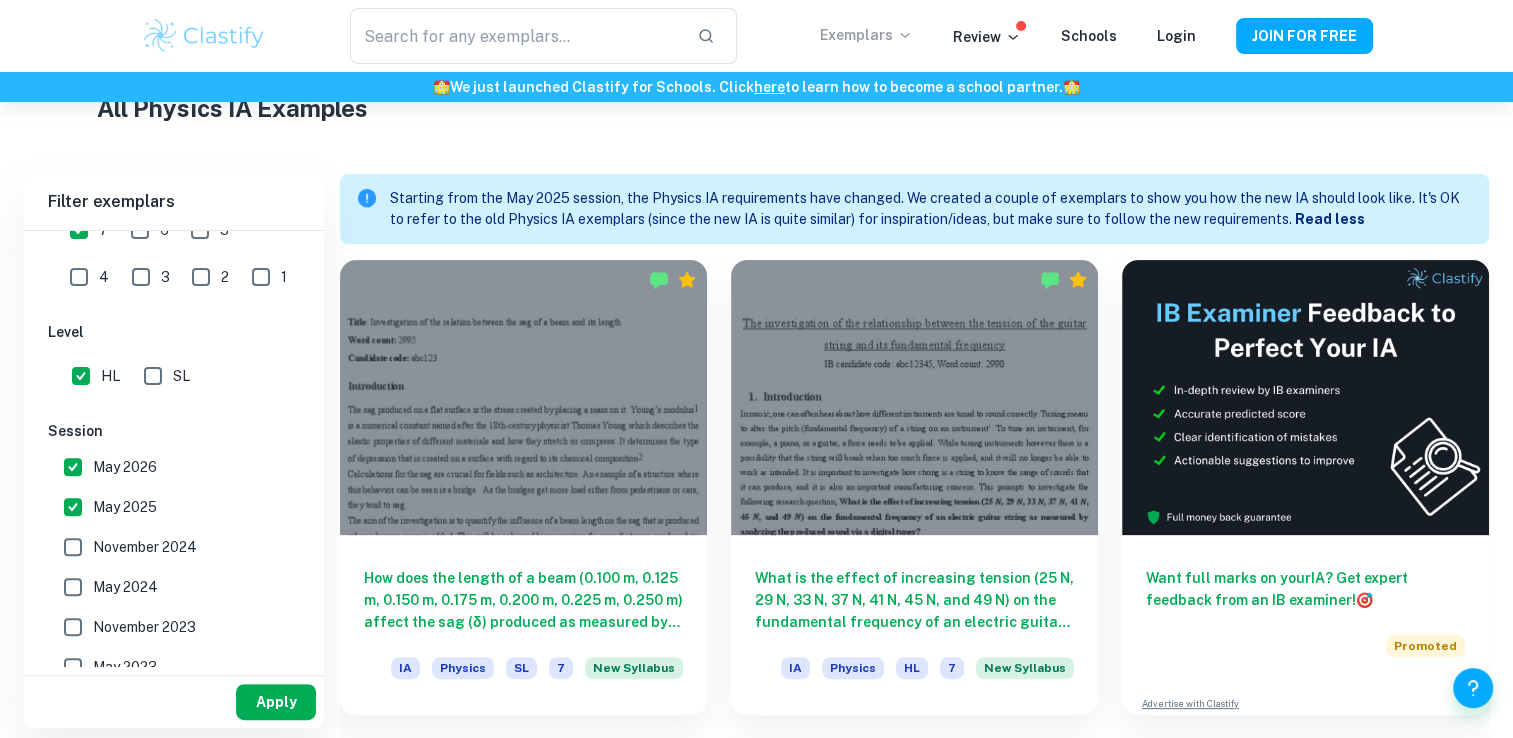 click on "Apply" at bounding box center (276, 702) 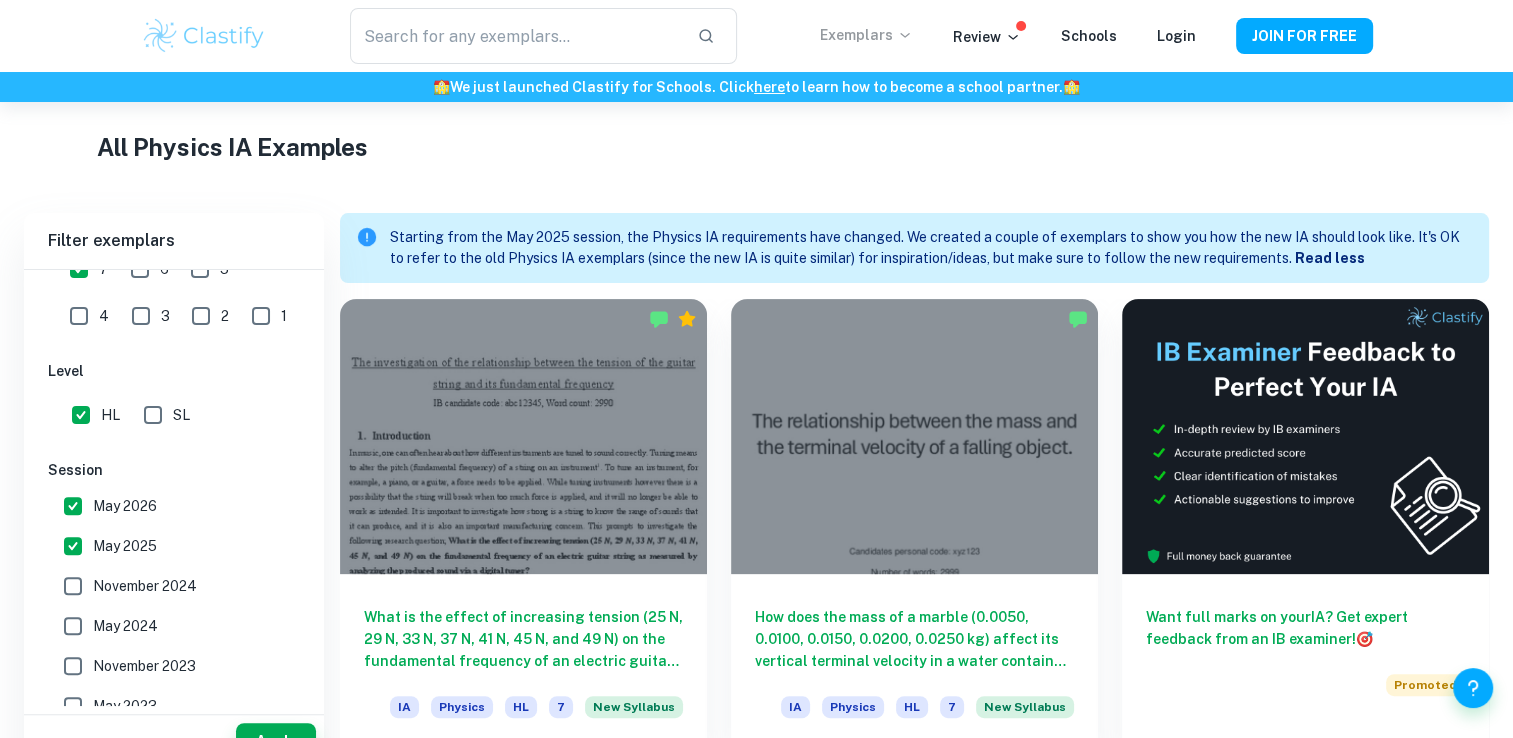 scroll, scrollTop: 500, scrollLeft: 0, axis: vertical 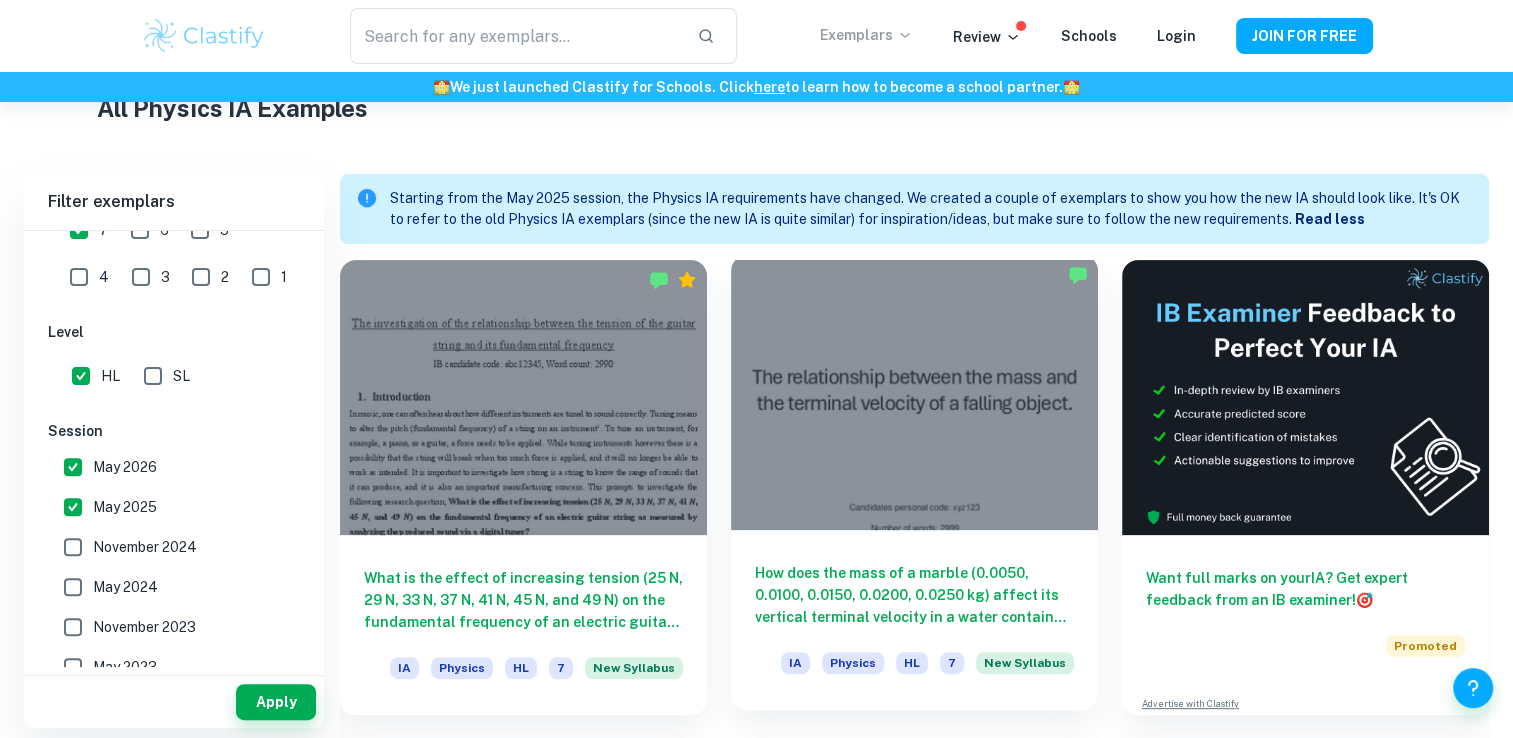 click at bounding box center (914, 392) 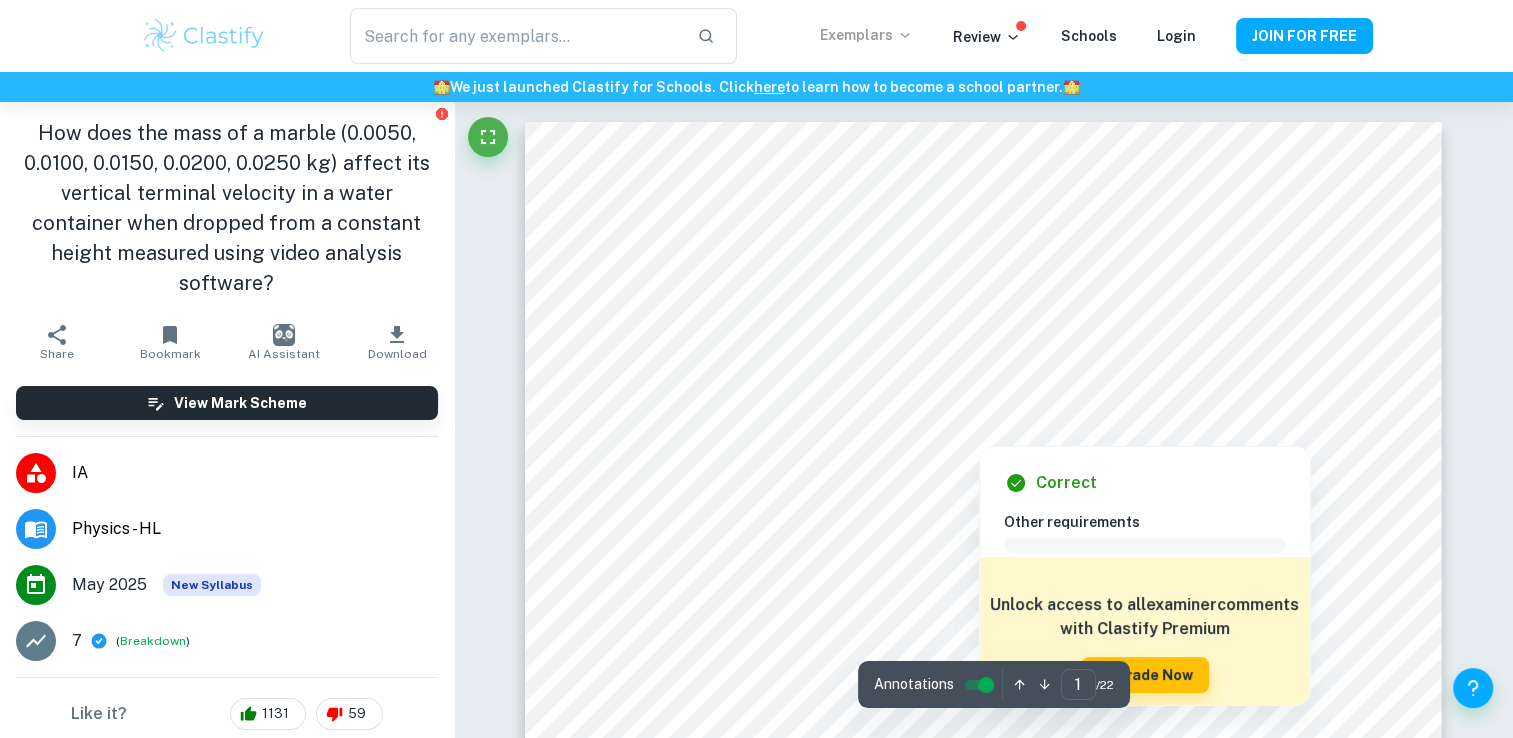 scroll, scrollTop: 100, scrollLeft: 0, axis: vertical 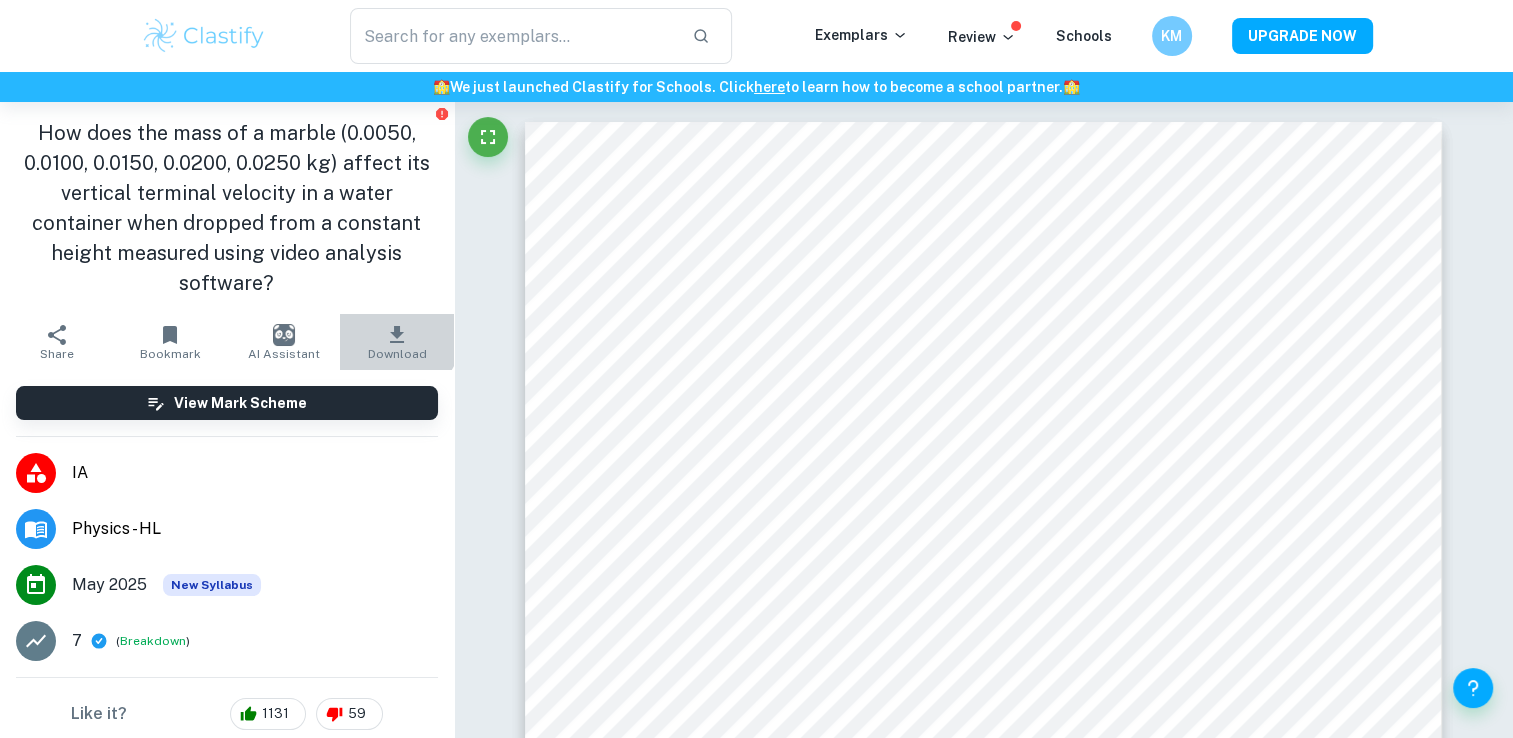 click 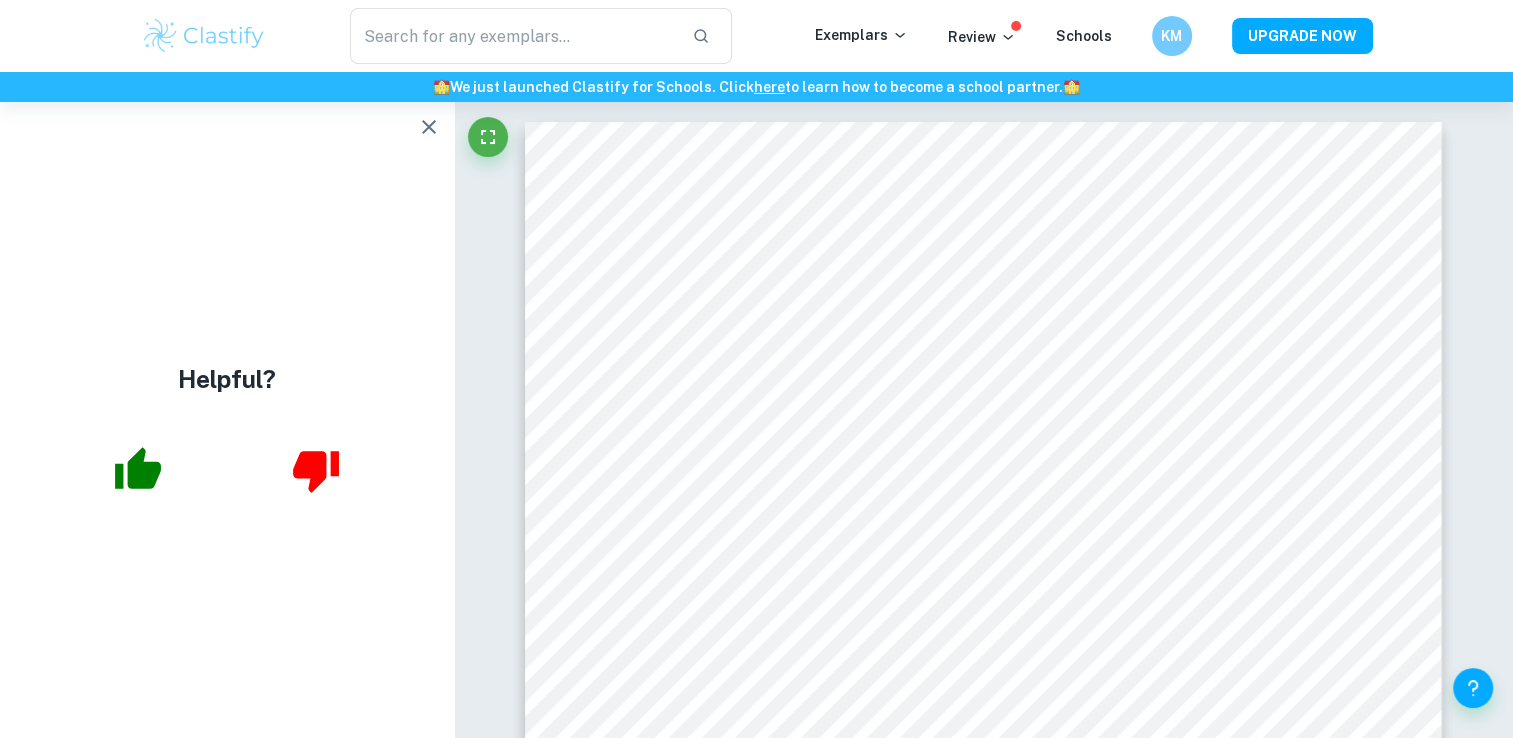 click 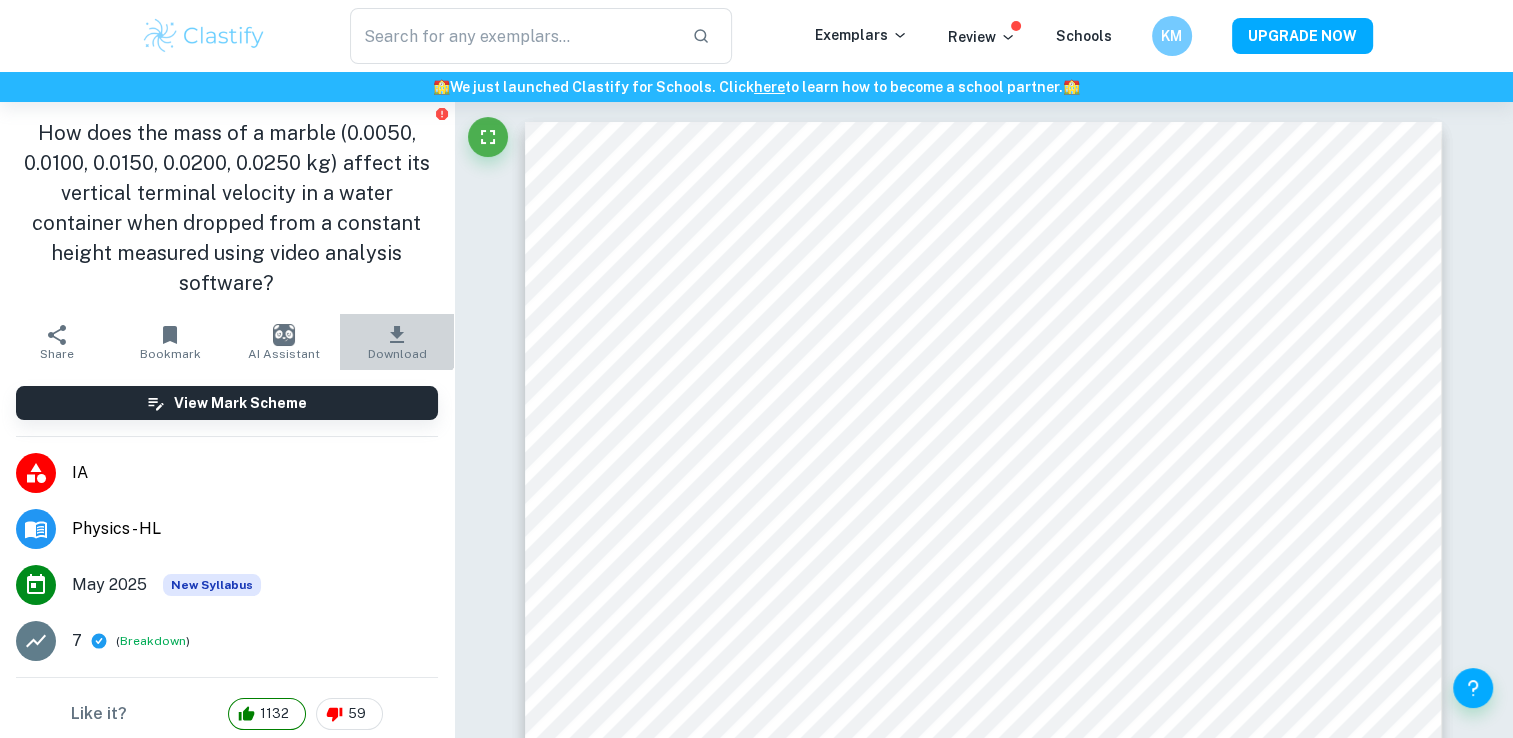 click 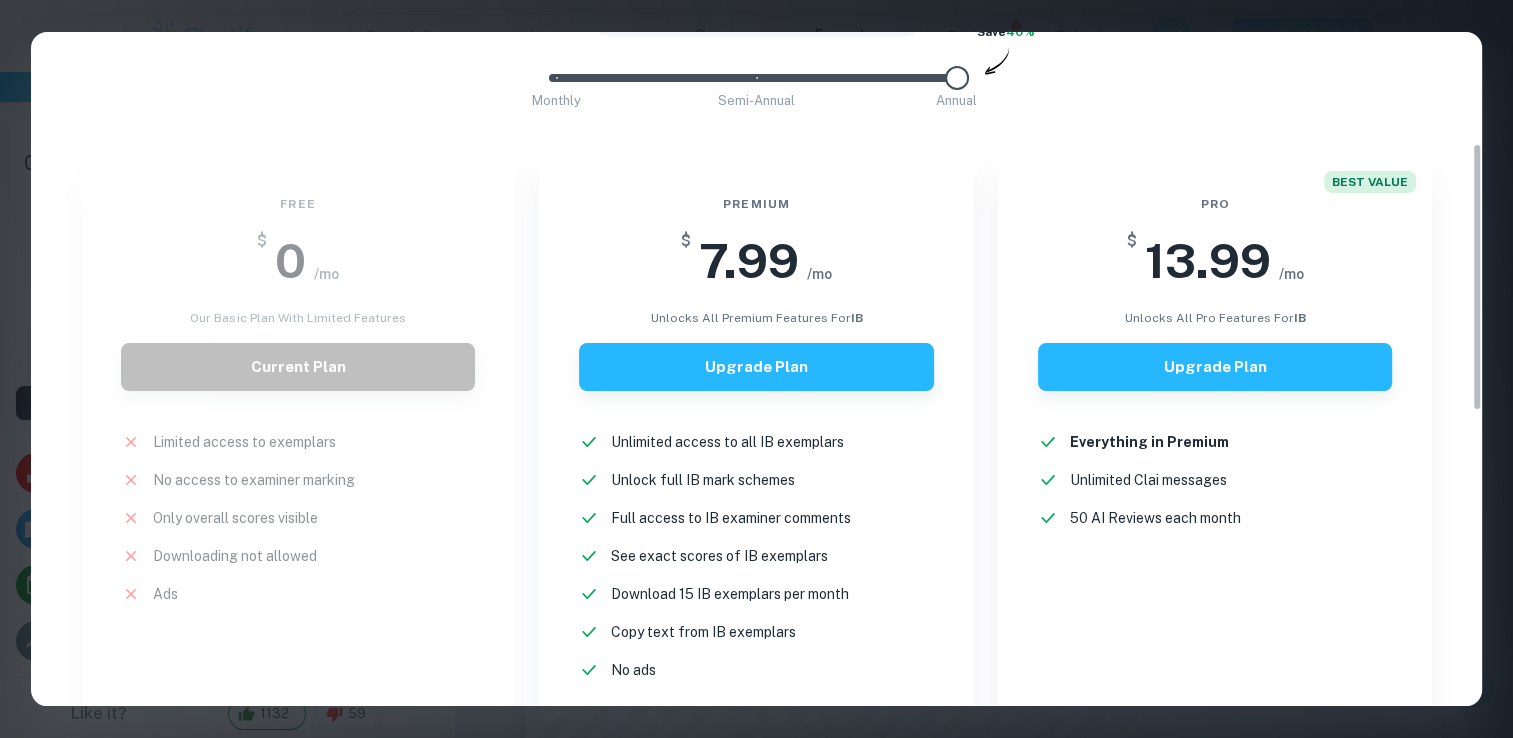 scroll, scrollTop: 0, scrollLeft: 0, axis: both 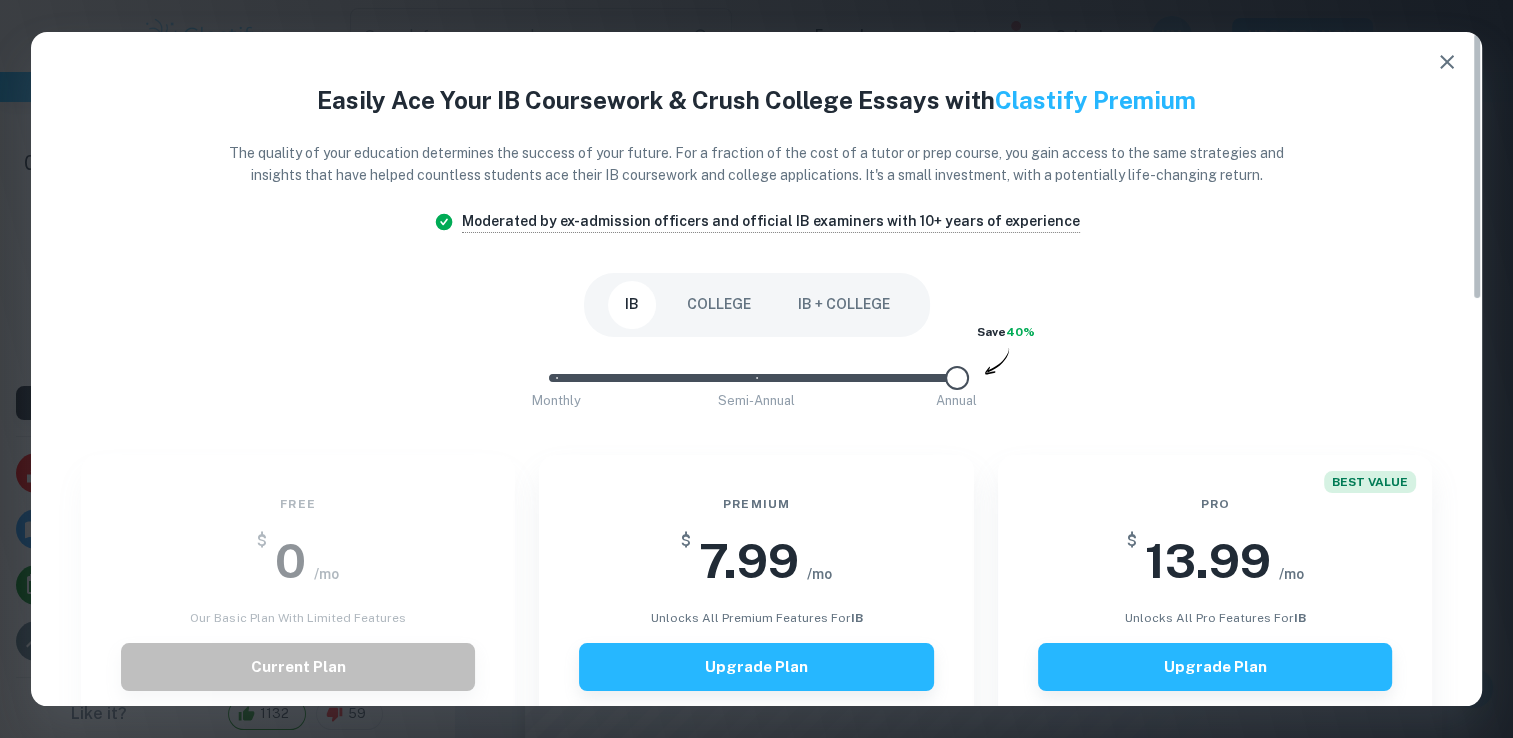 click on "Monthly Semi-Annual Annual" at bounding box center (757, 378) 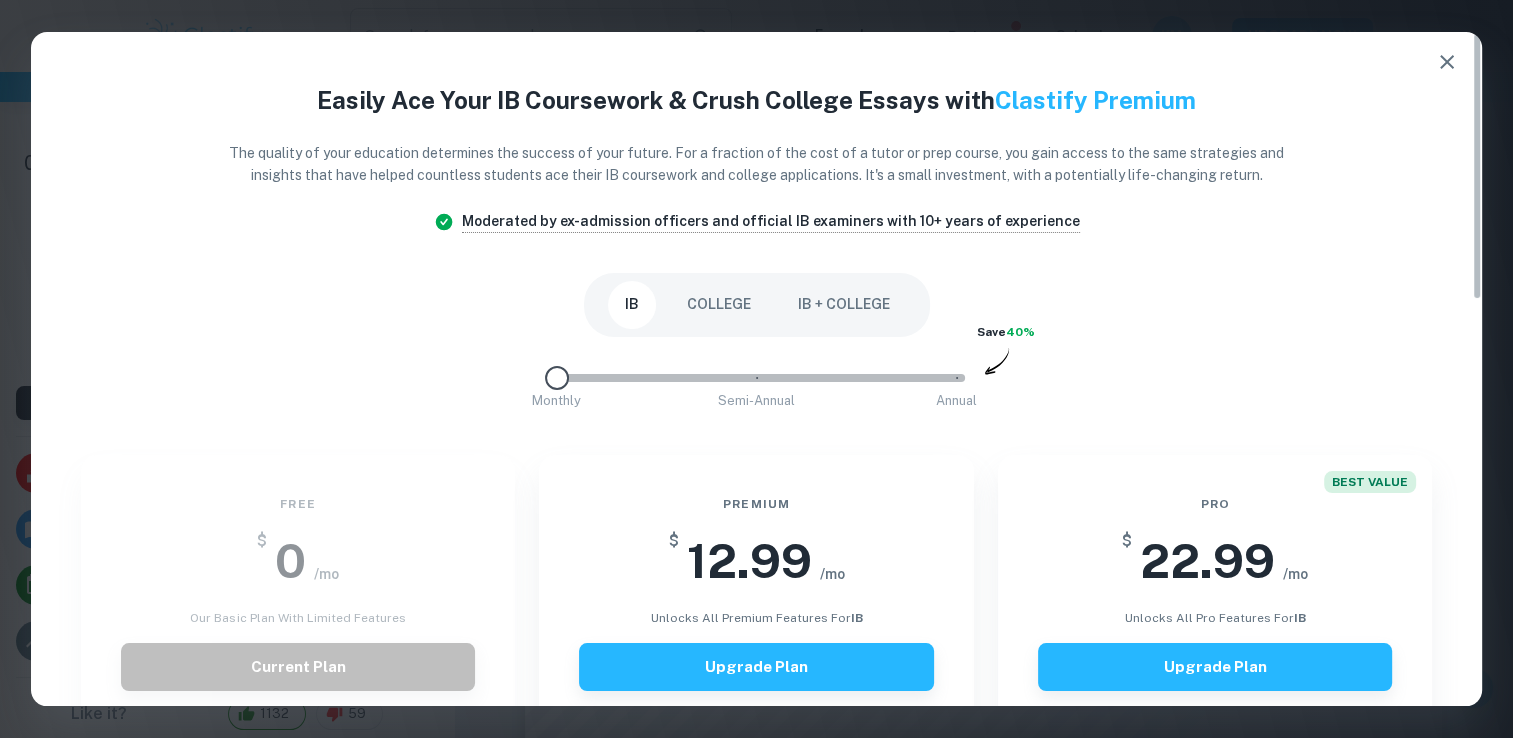 click 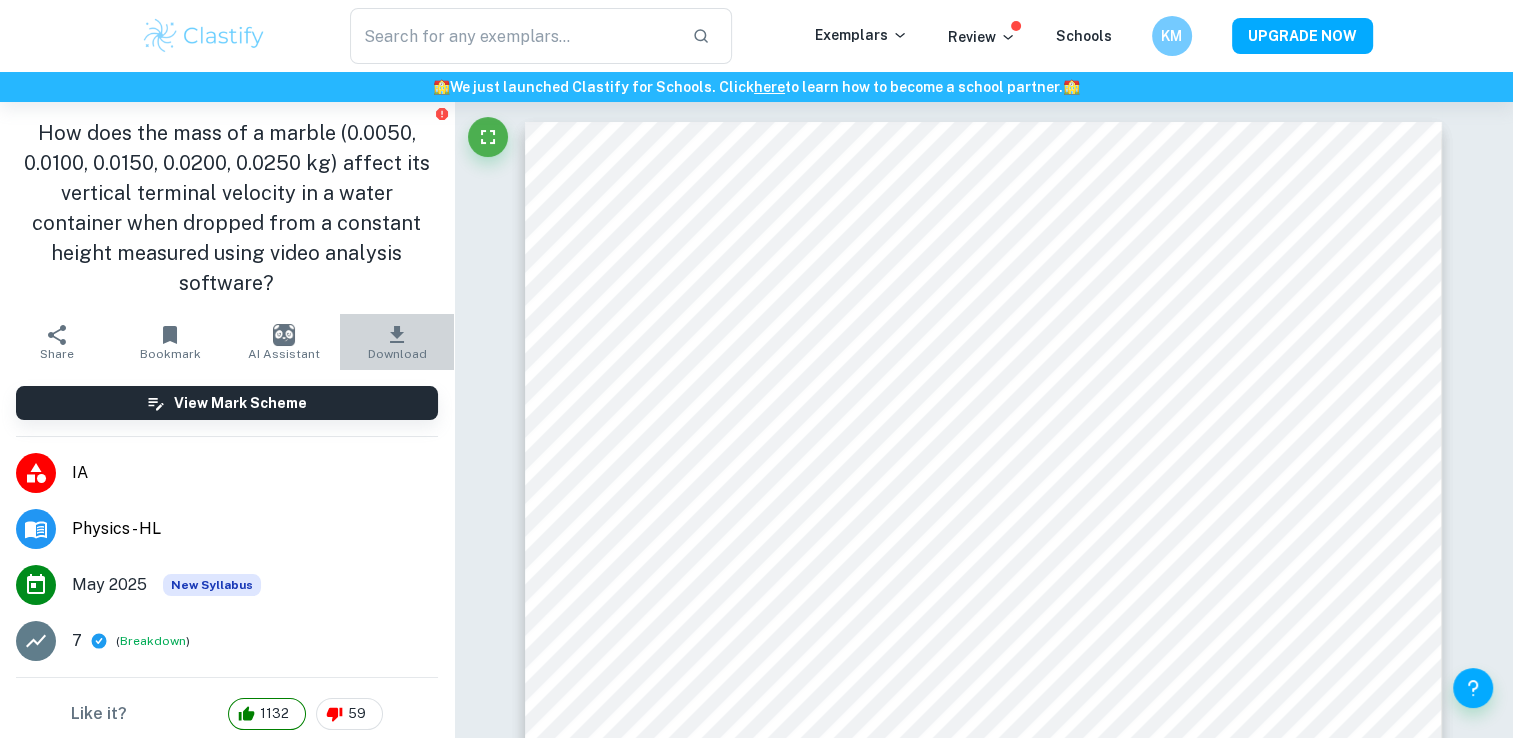 click 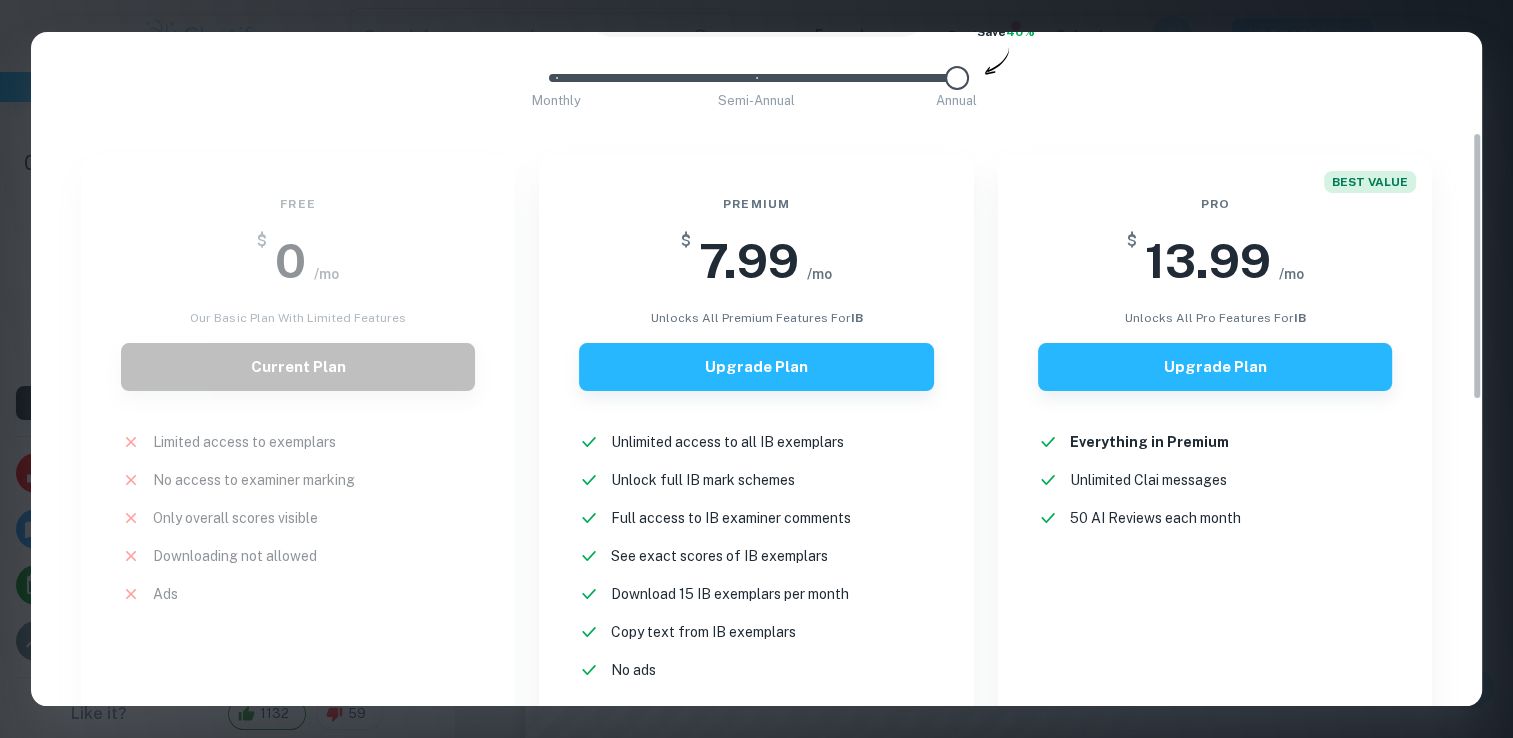 scroll, scrollTop: 0, scrollLeft: 0, axis: both 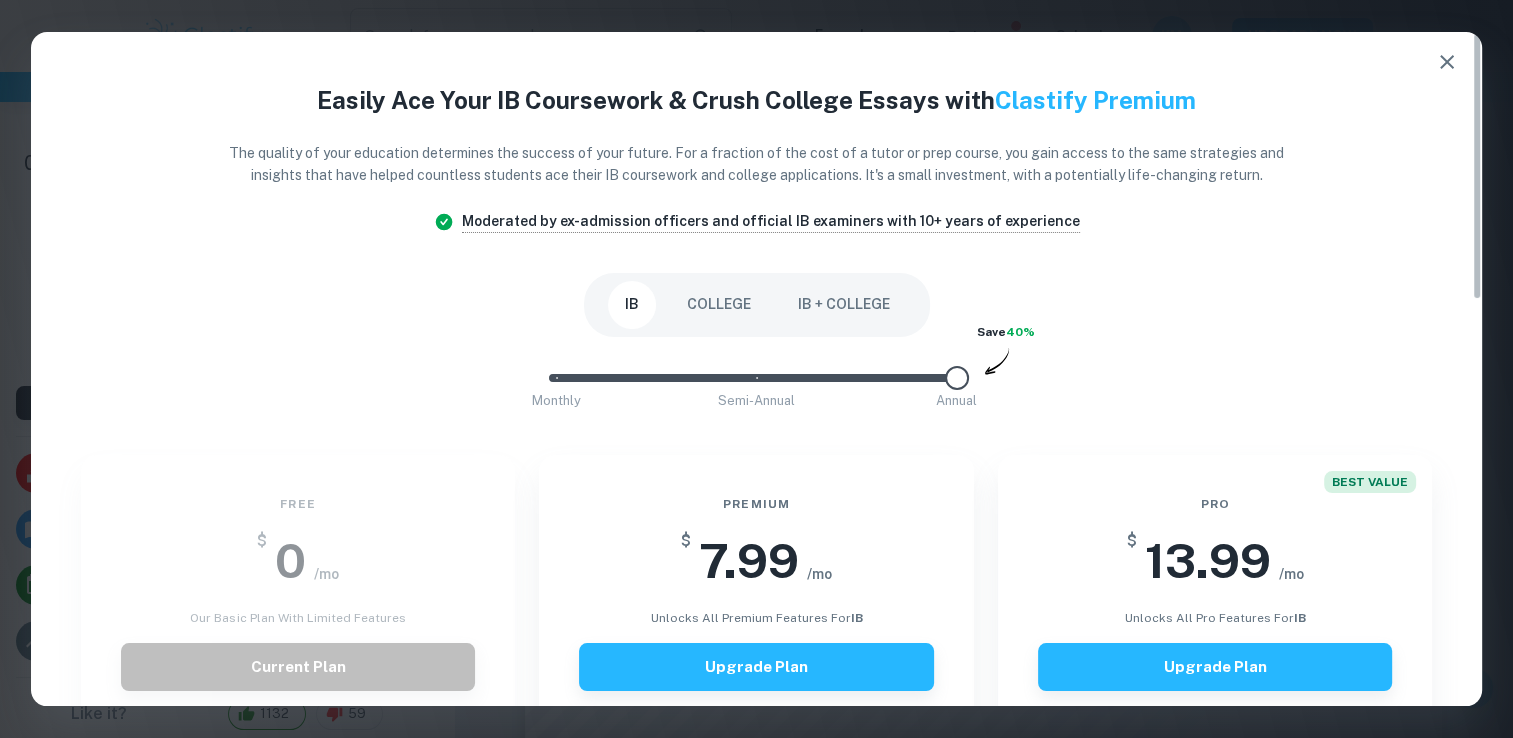 click 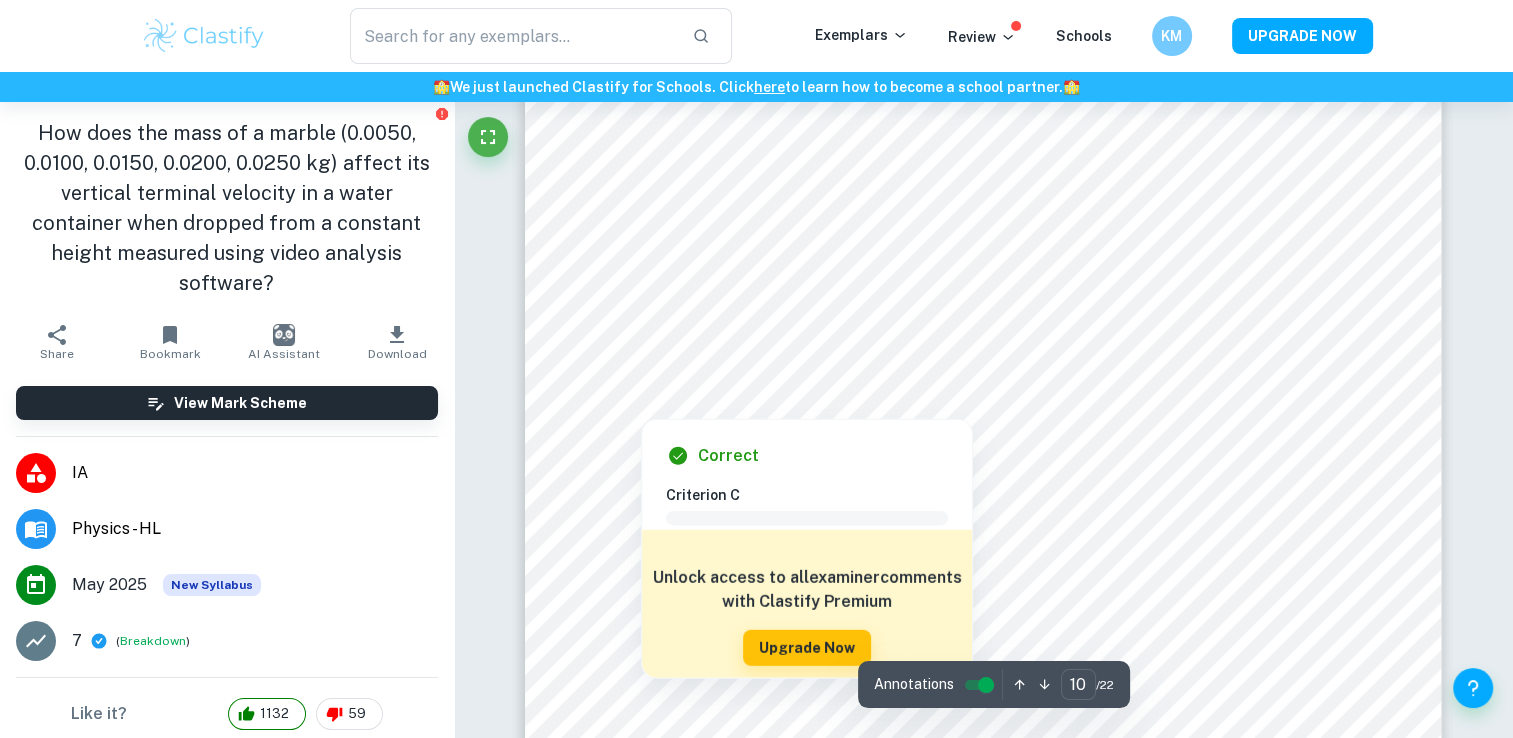 scroll, scrollTop: 12900, scrollLeft: 0, axis: vertical 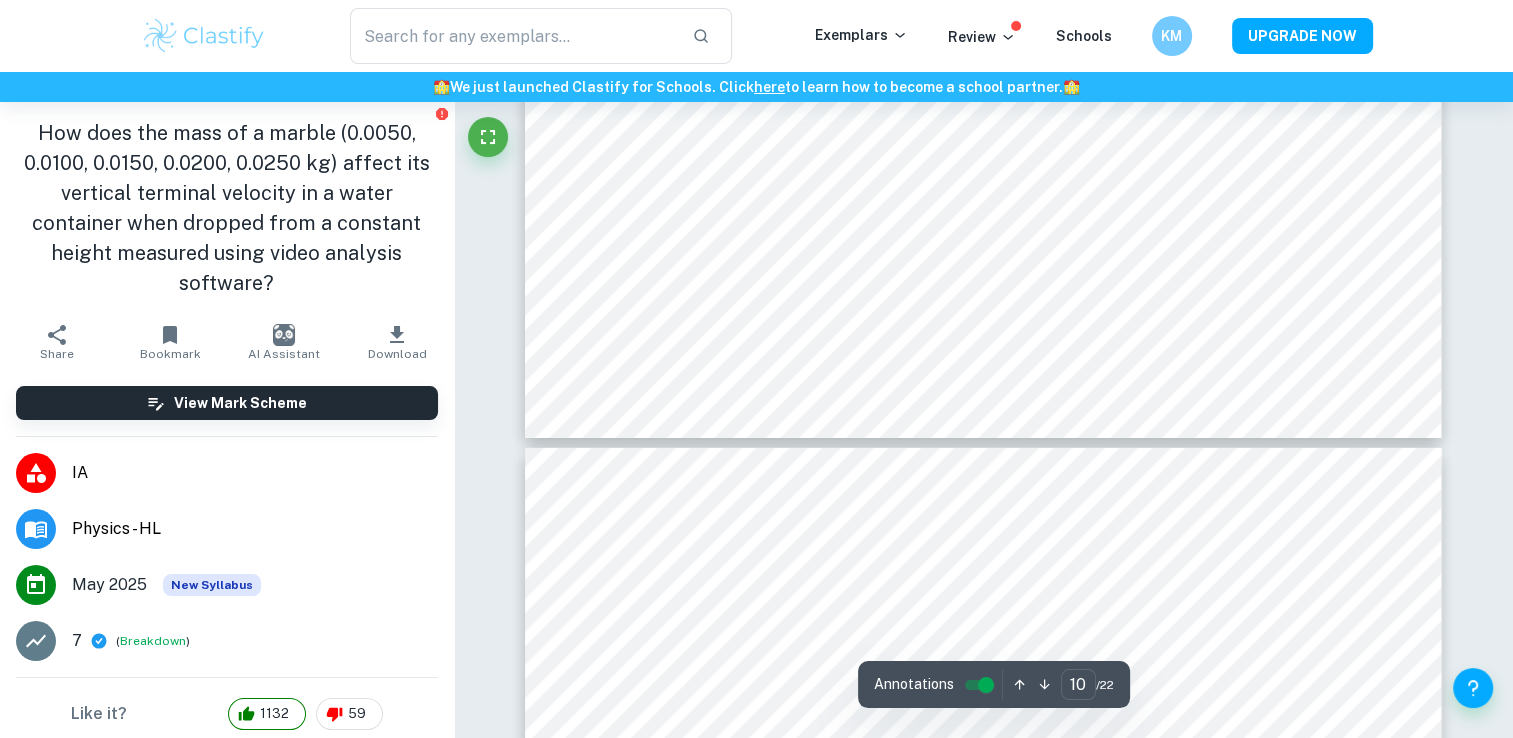 type on "11" 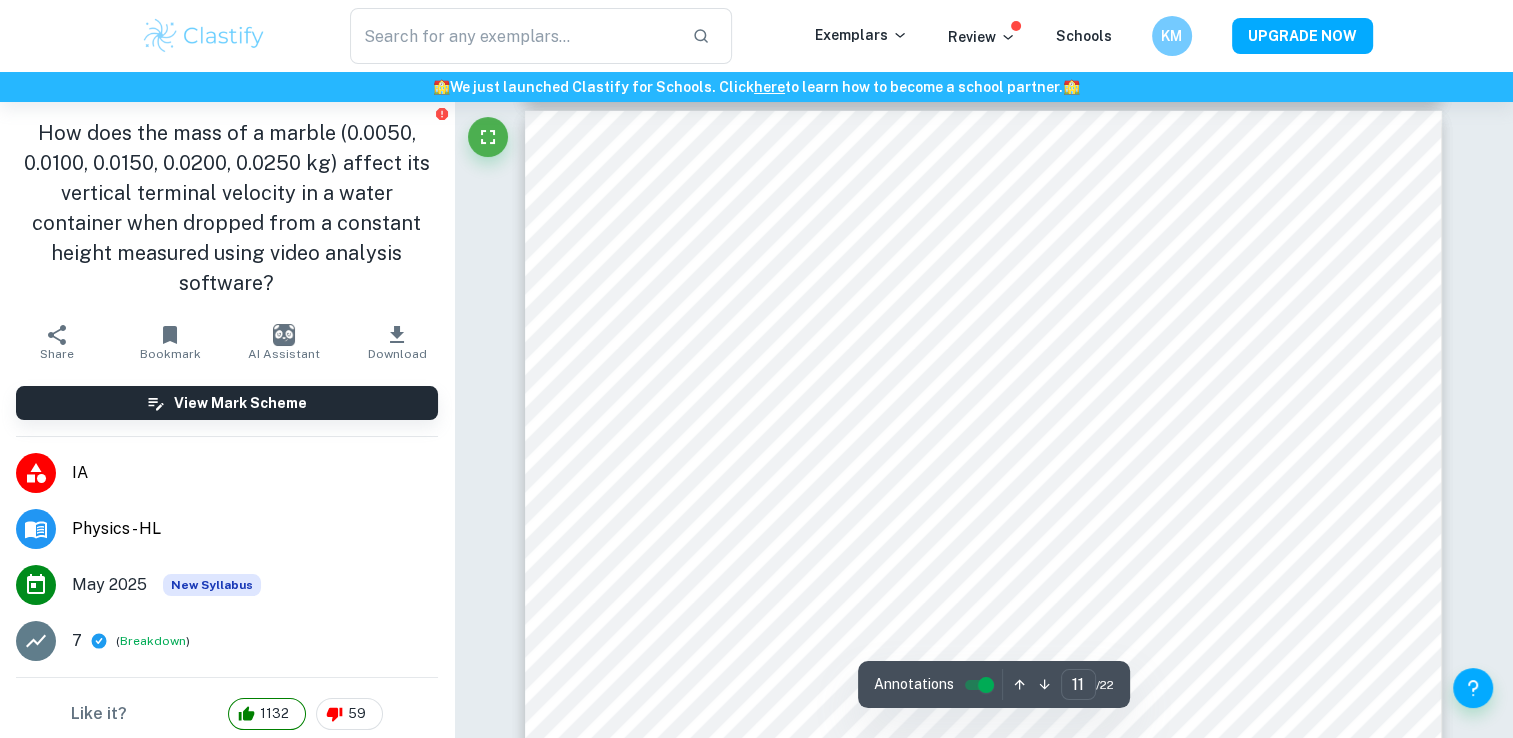 scroll, scrollTop: 13600, scrollLeft: 0, axis: vertical 